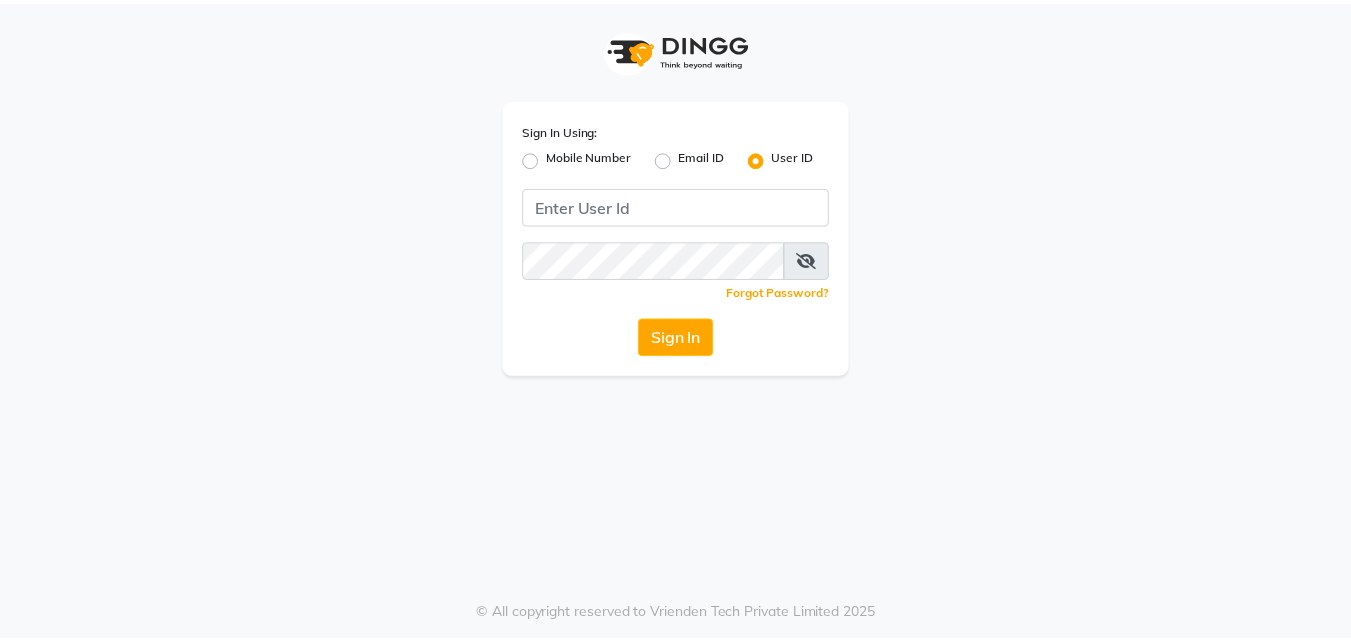 scroll, scrollTop: 0, scrollLeft: 0, axis: both 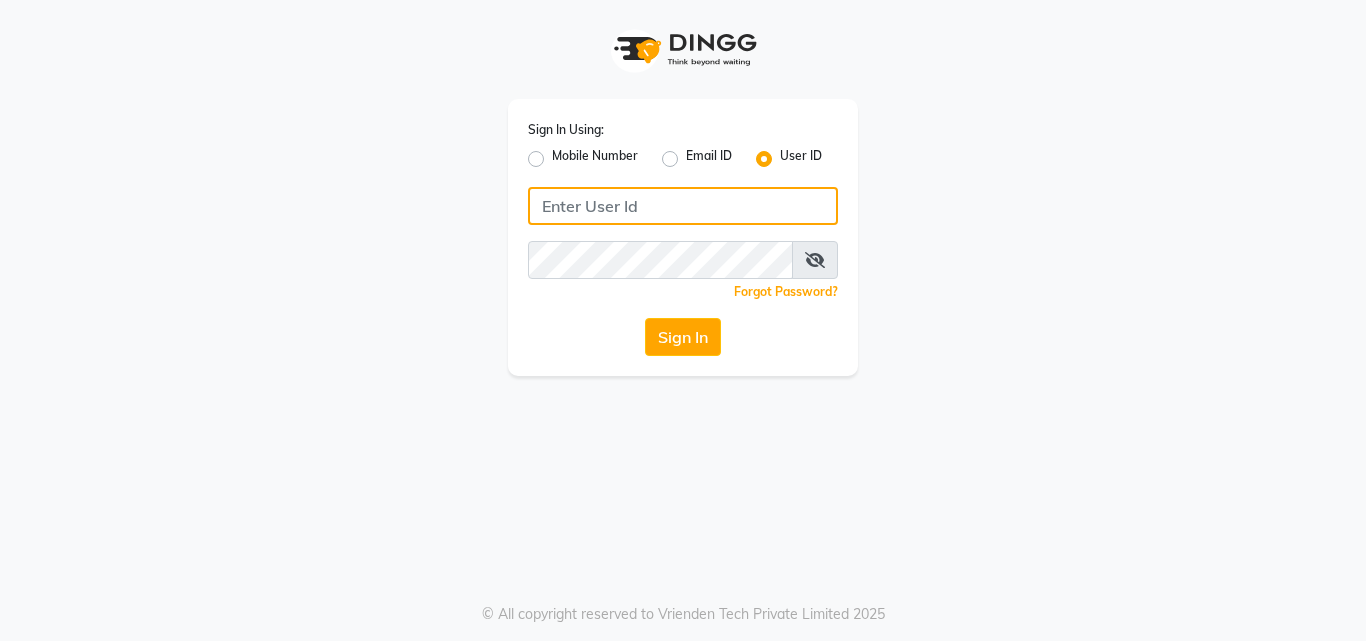 type on "laamor" 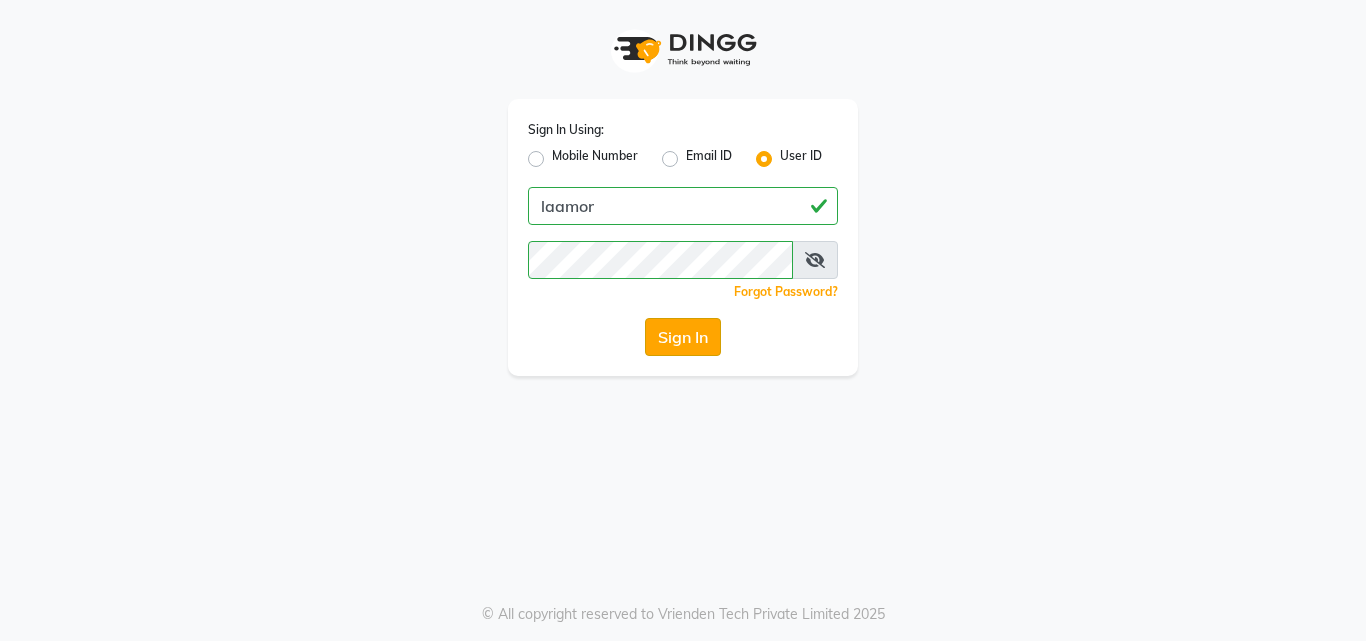click on "Sign In" 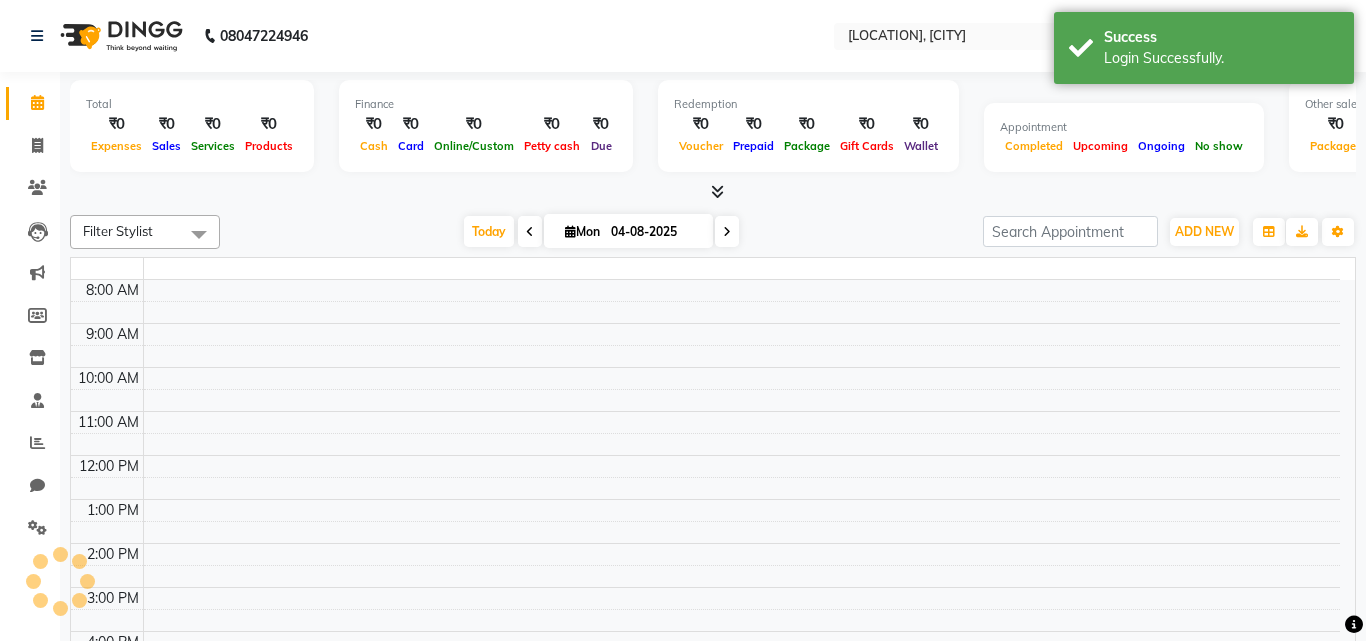 select on "en" 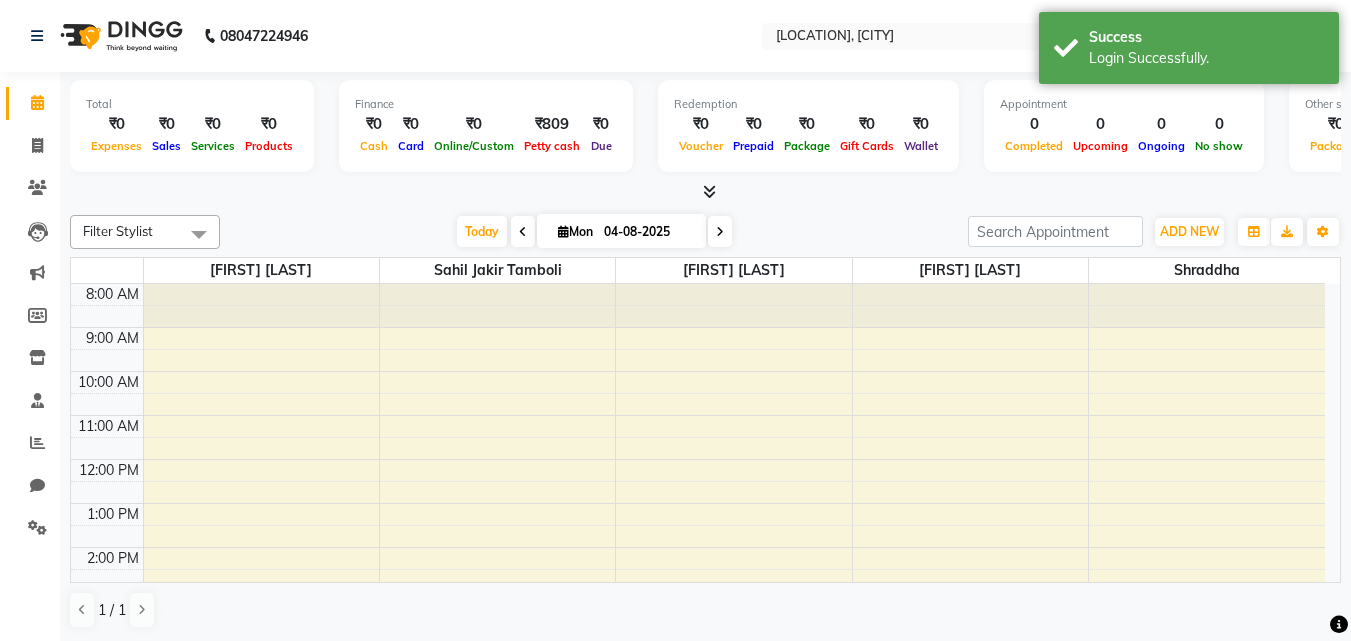 scroll, scrollTop: 0, scrollLeft: 0, axis: both 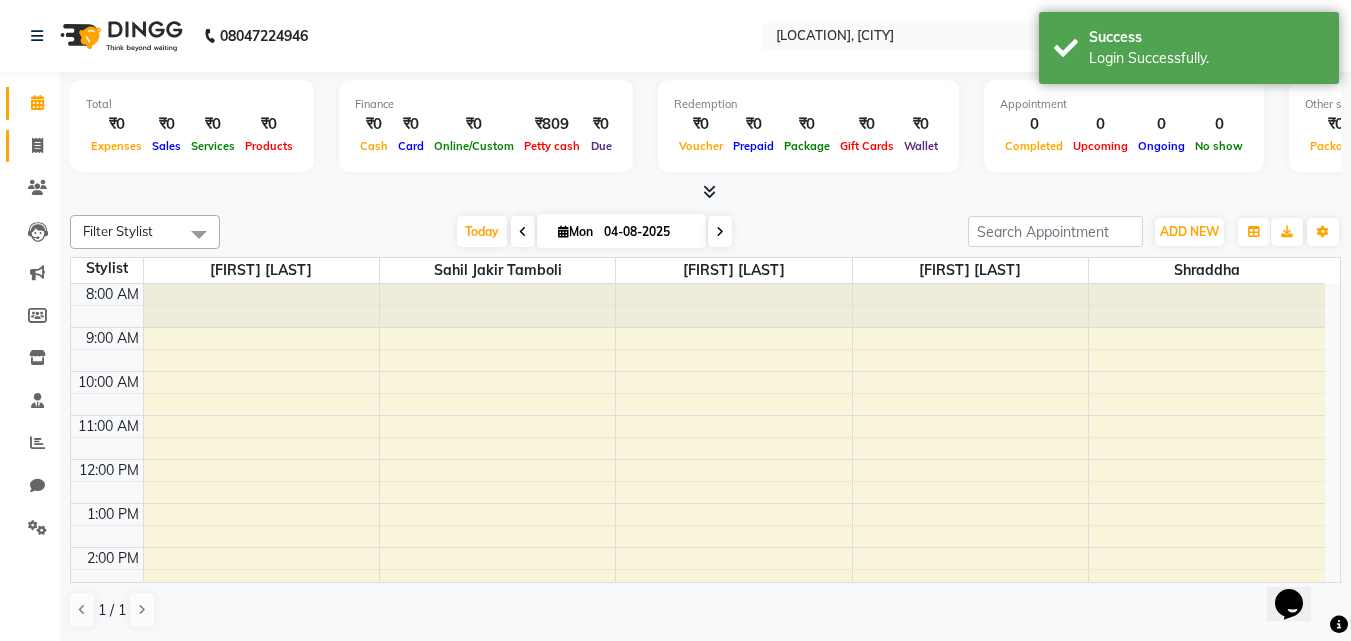 click 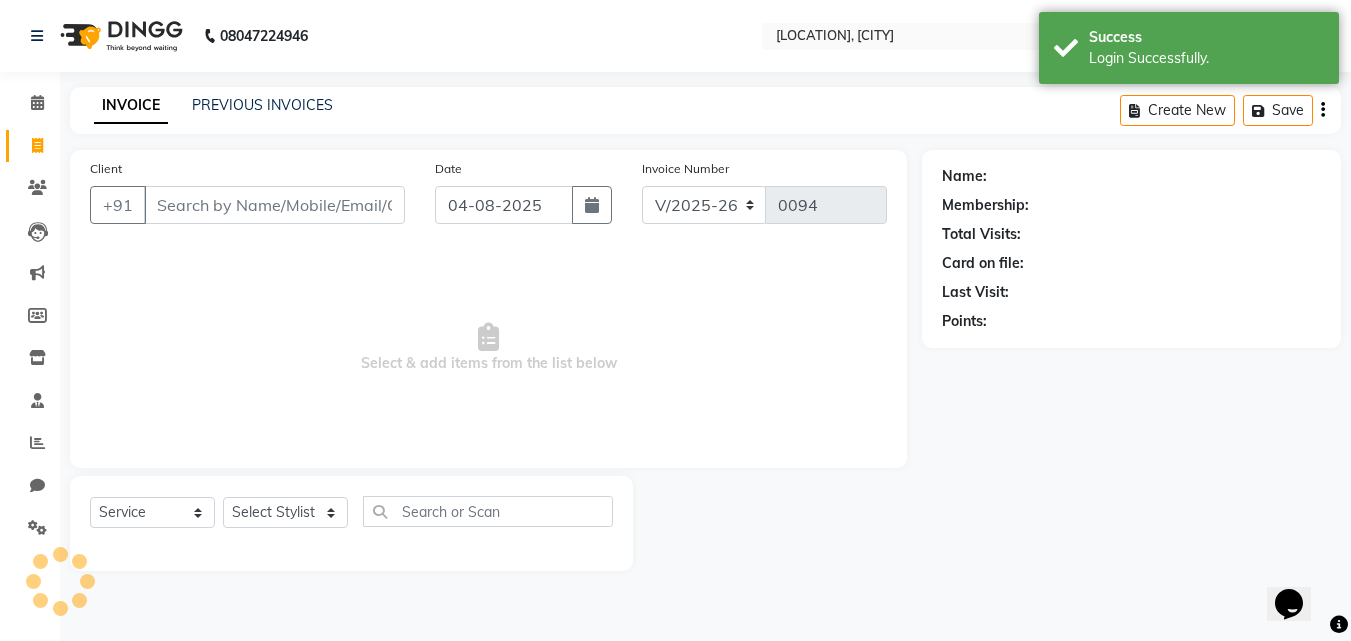 click 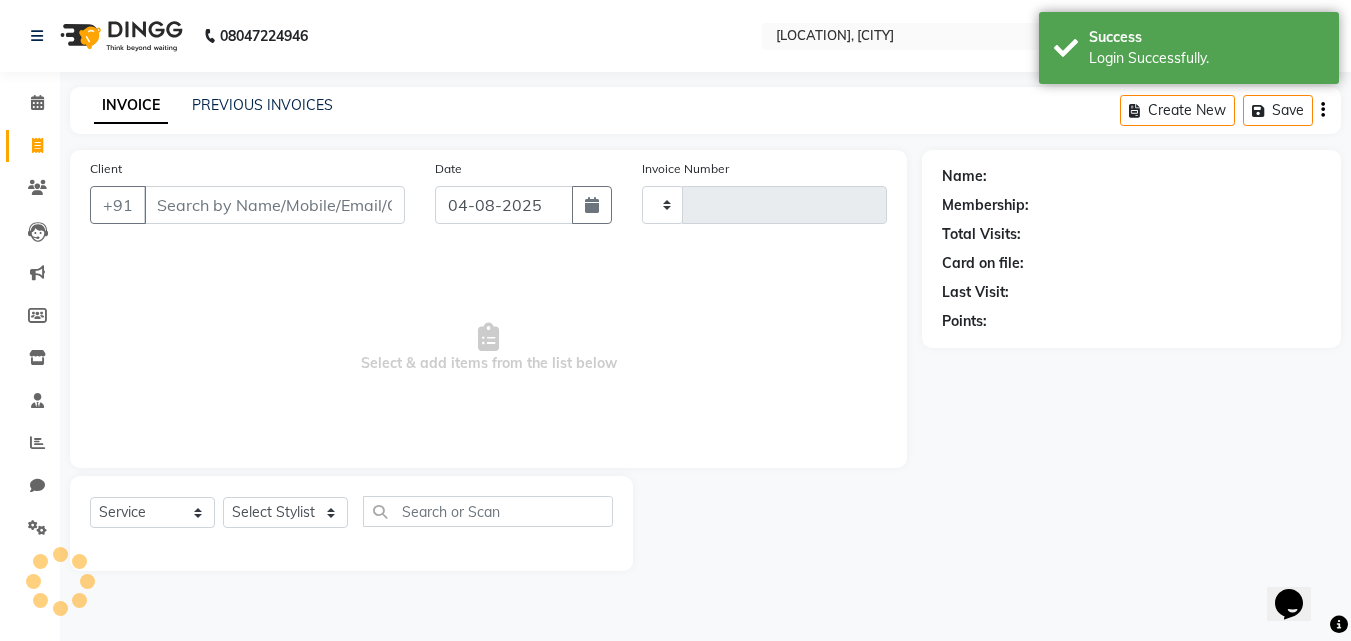 click on "Client" at bounding box center (274, 205) 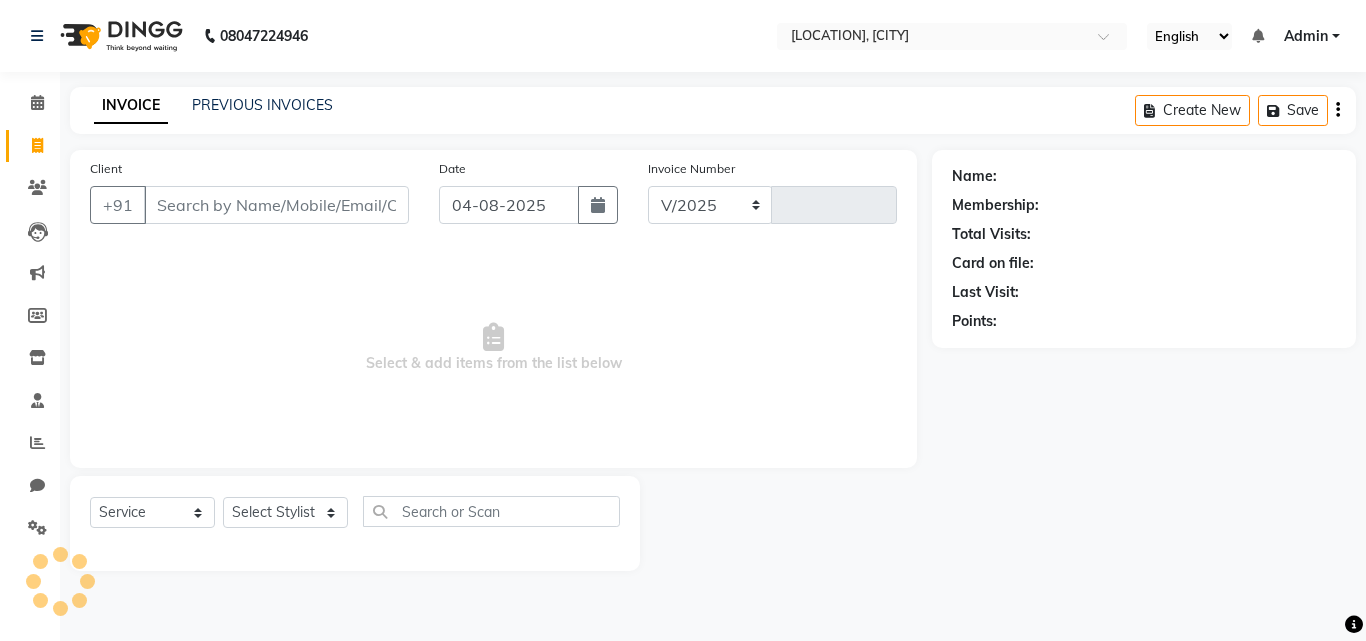 select on "8266" 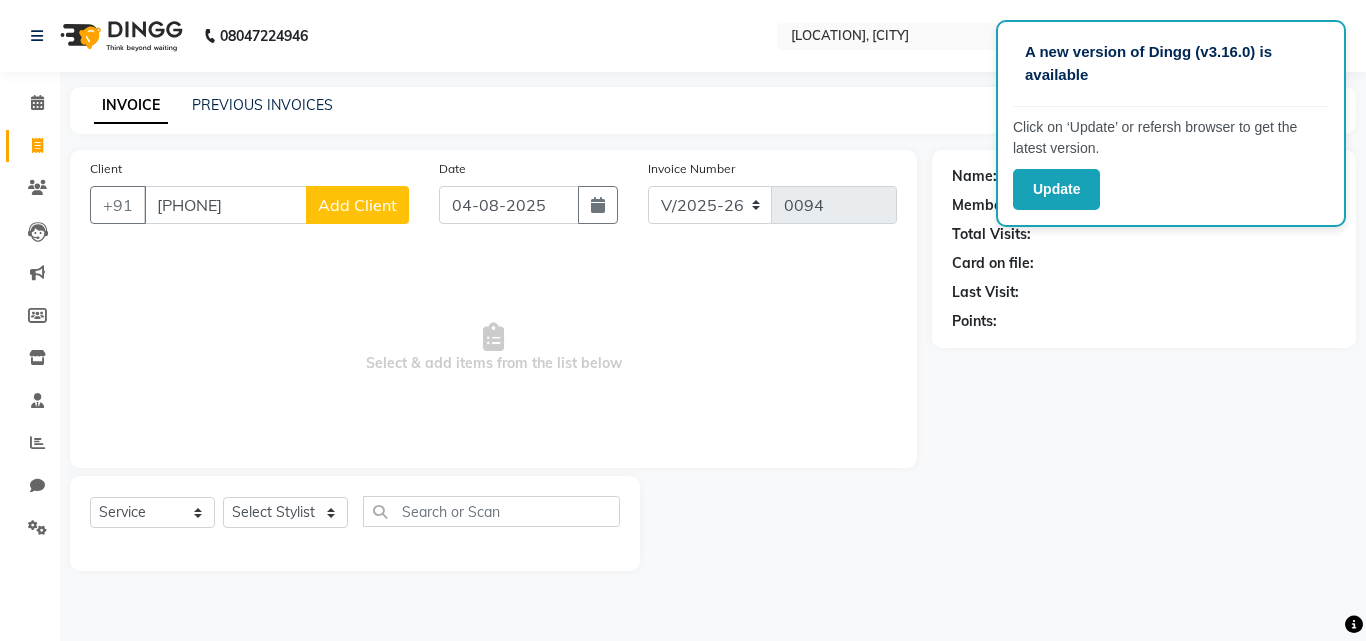 type on "[PHONE]" 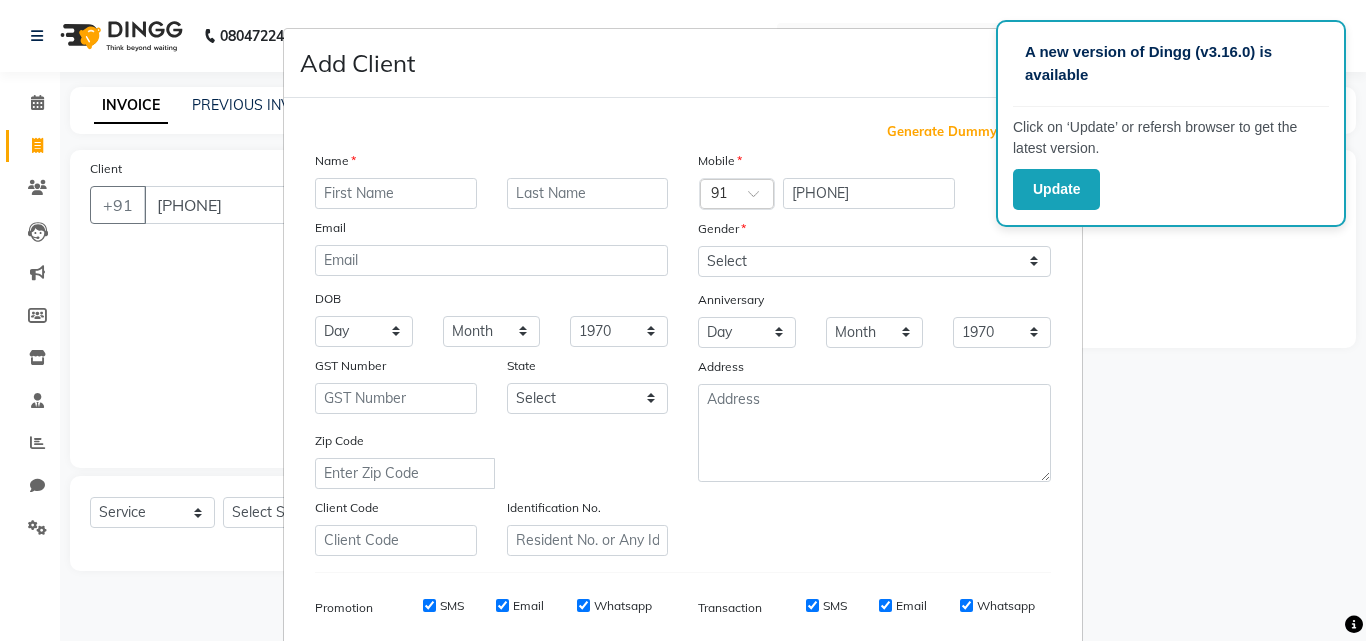click at bounding box center (396, 193) 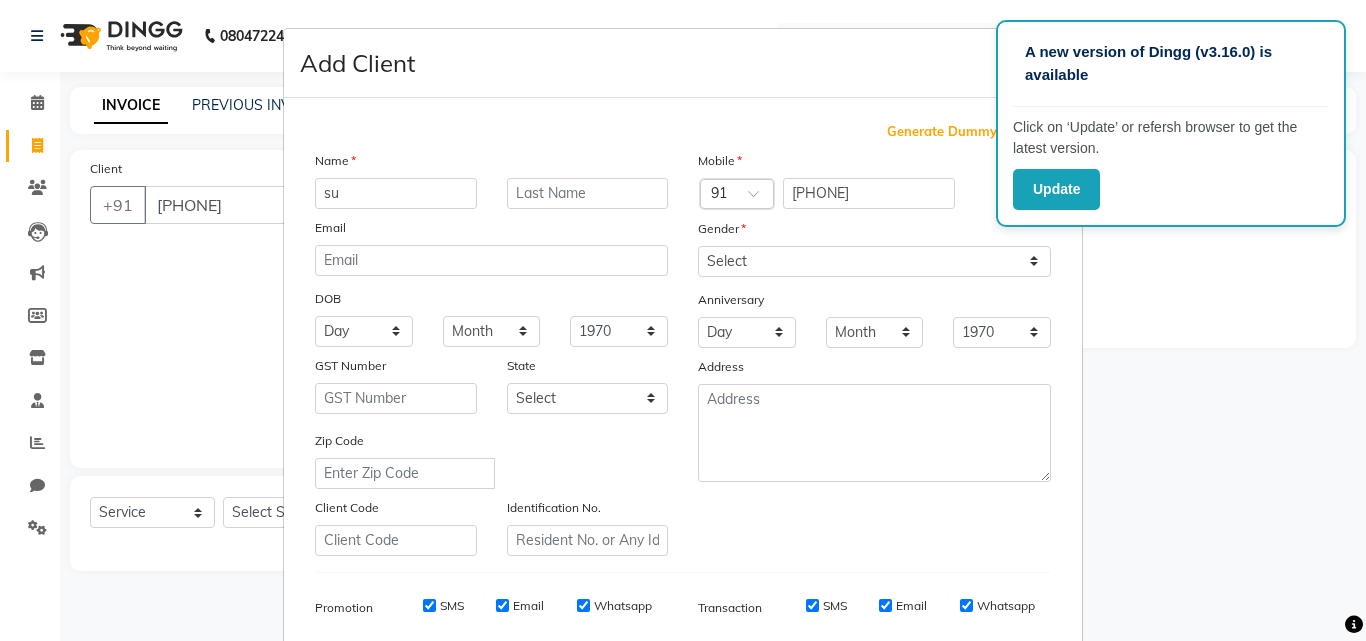 type on "s" 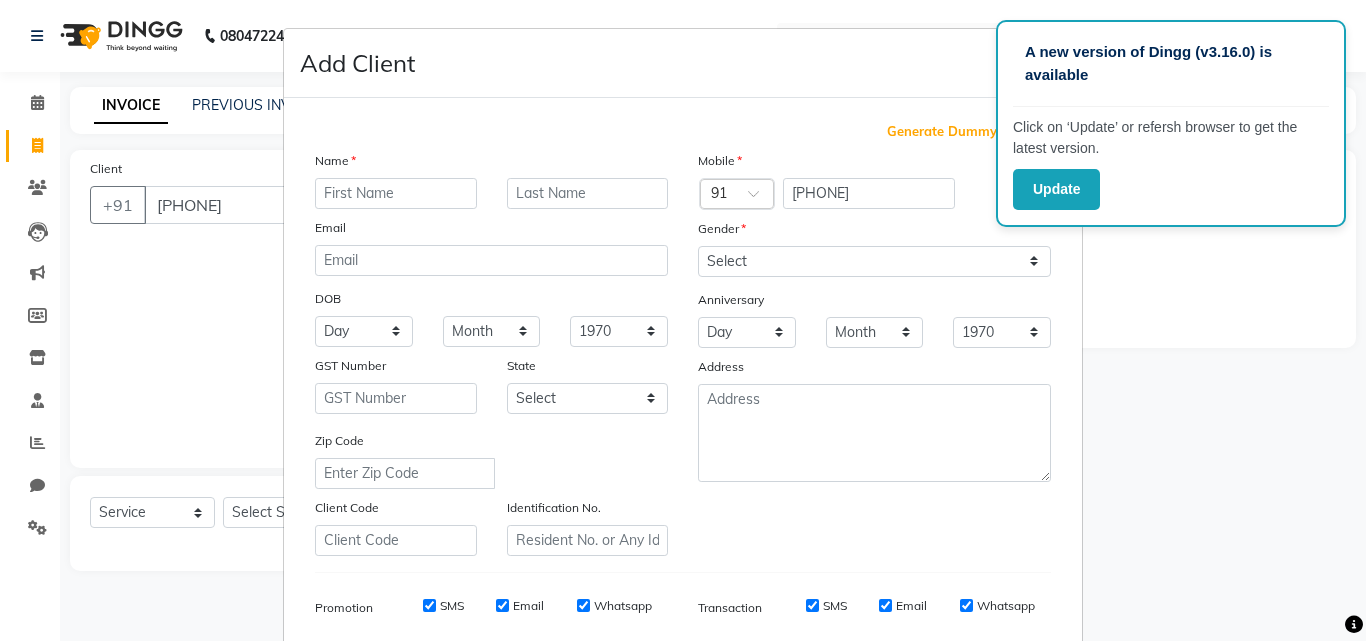 click at bounding box center (396, 193) 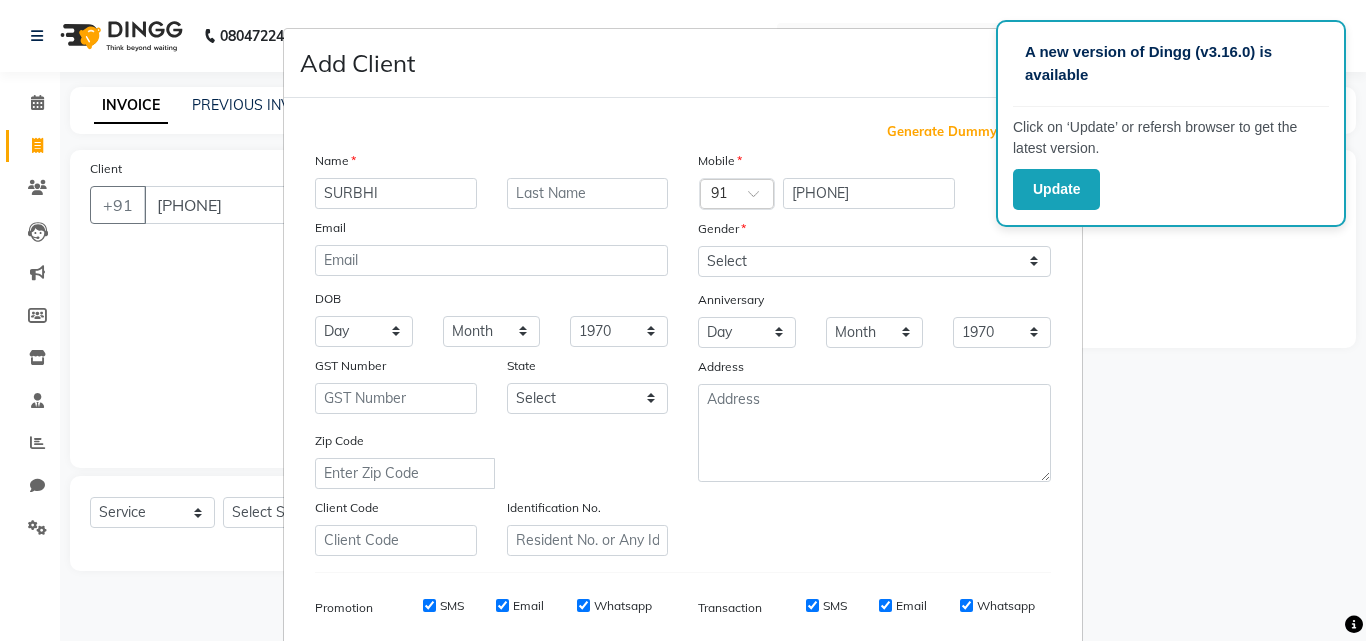type on "SURBHI" 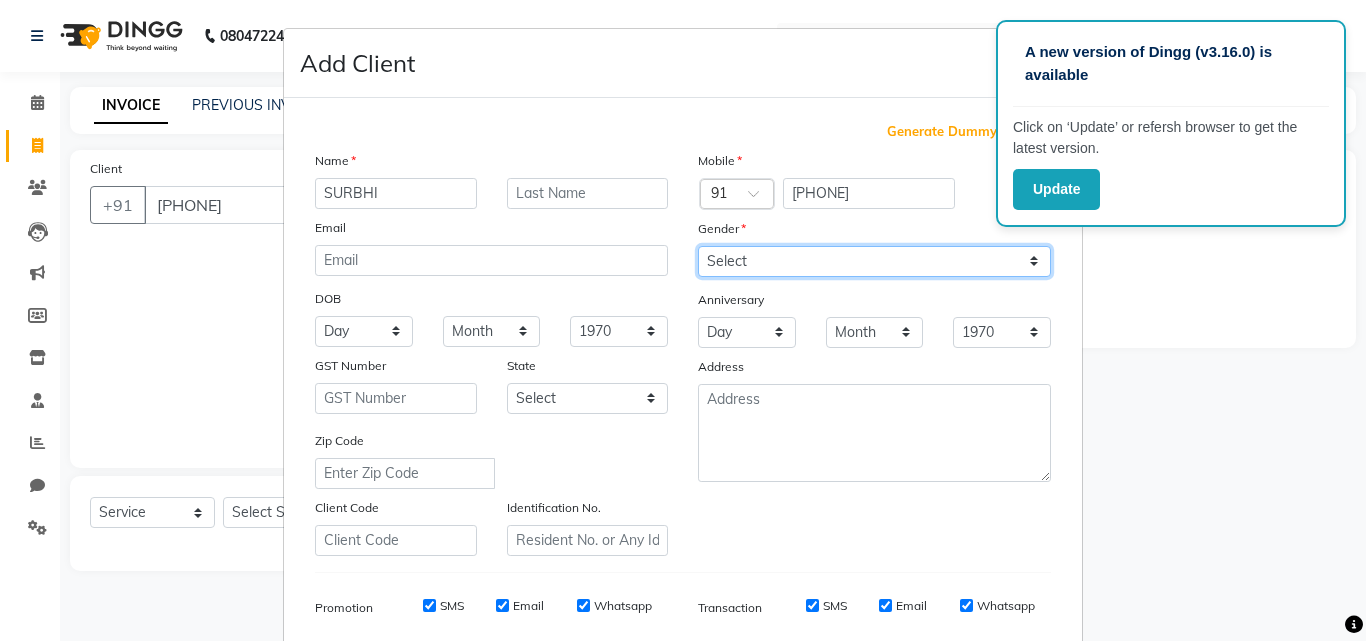 click on "Select Male Female Other Prefer Not To Say" at bounding box center (874, 261) 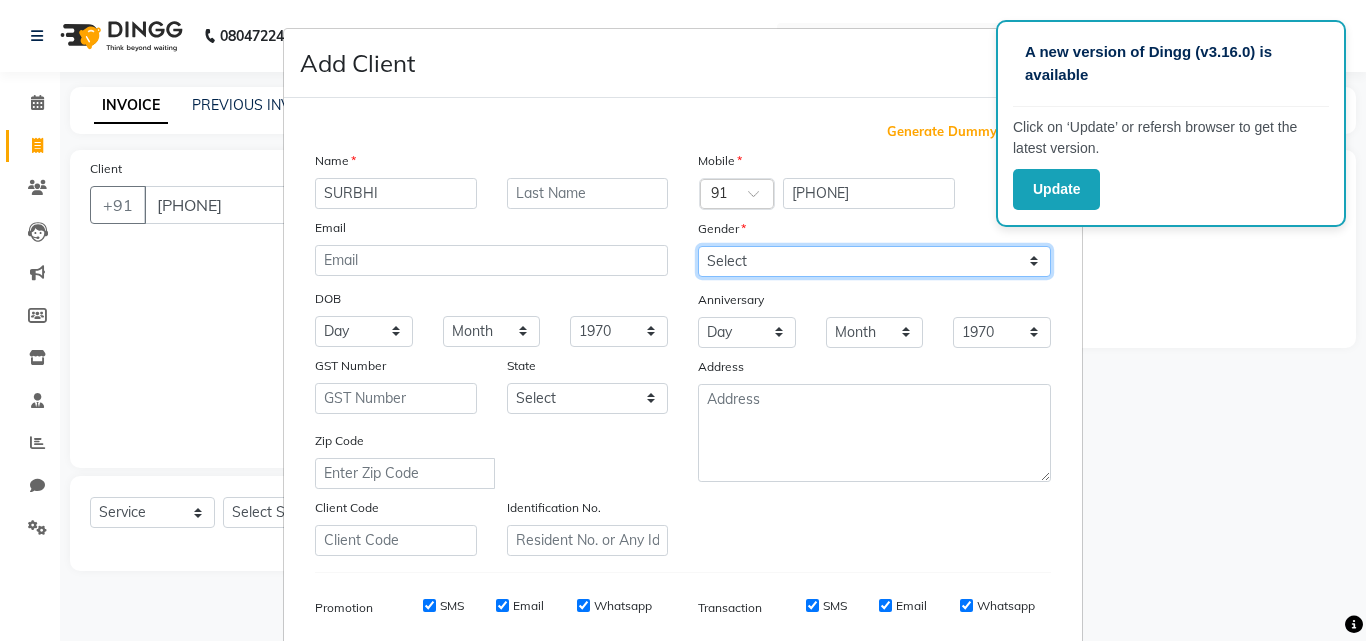 select on "female" 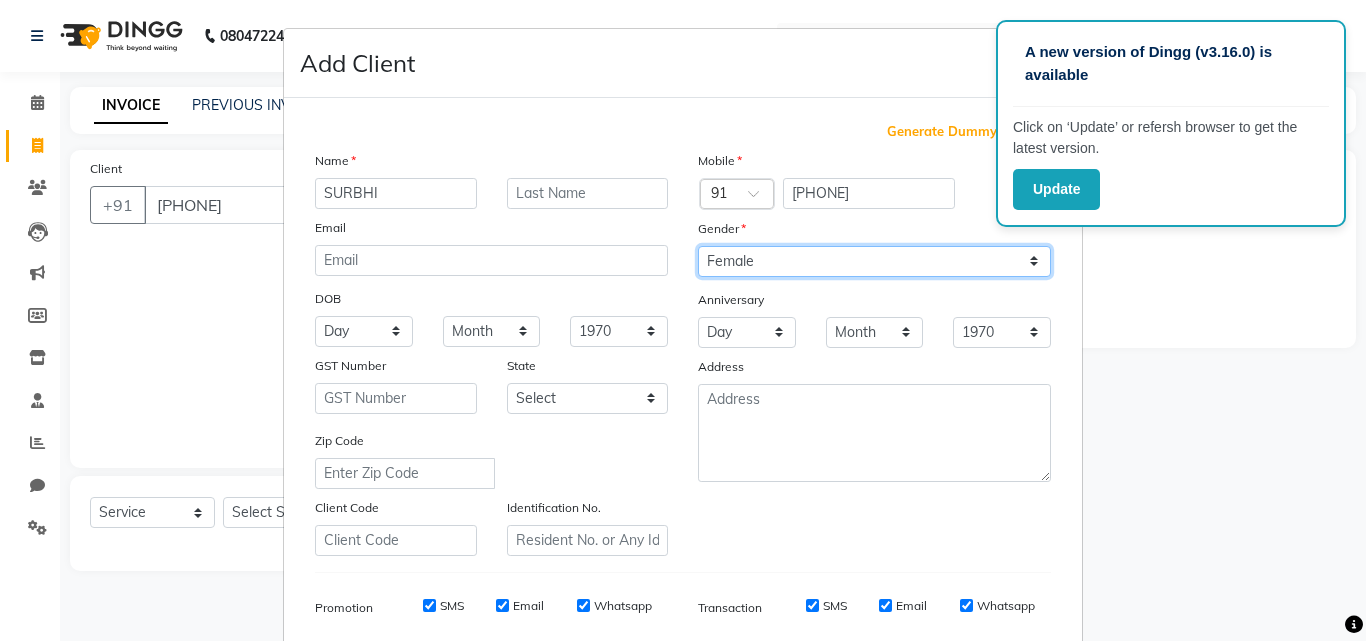 click on "Select Male Female Other Prefer Not To Say" at bounding box center (874, 261) 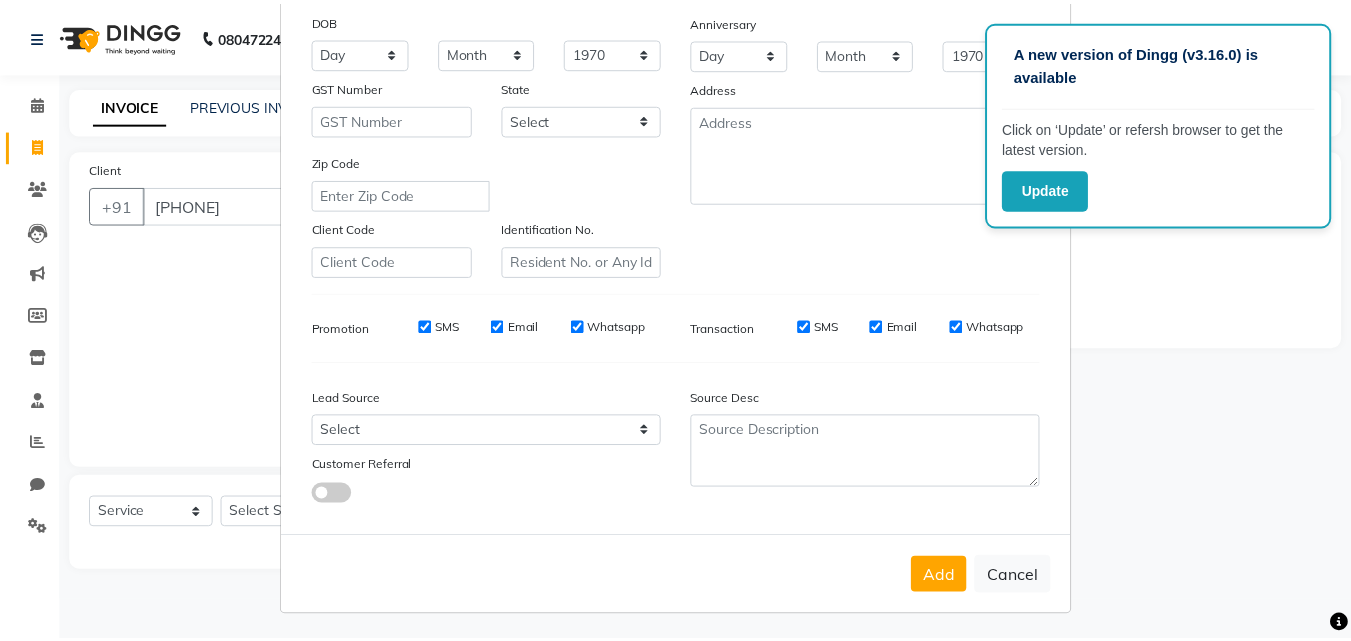 scroll, scrollTop: 282, scrollLeft: 0, axis: vertical 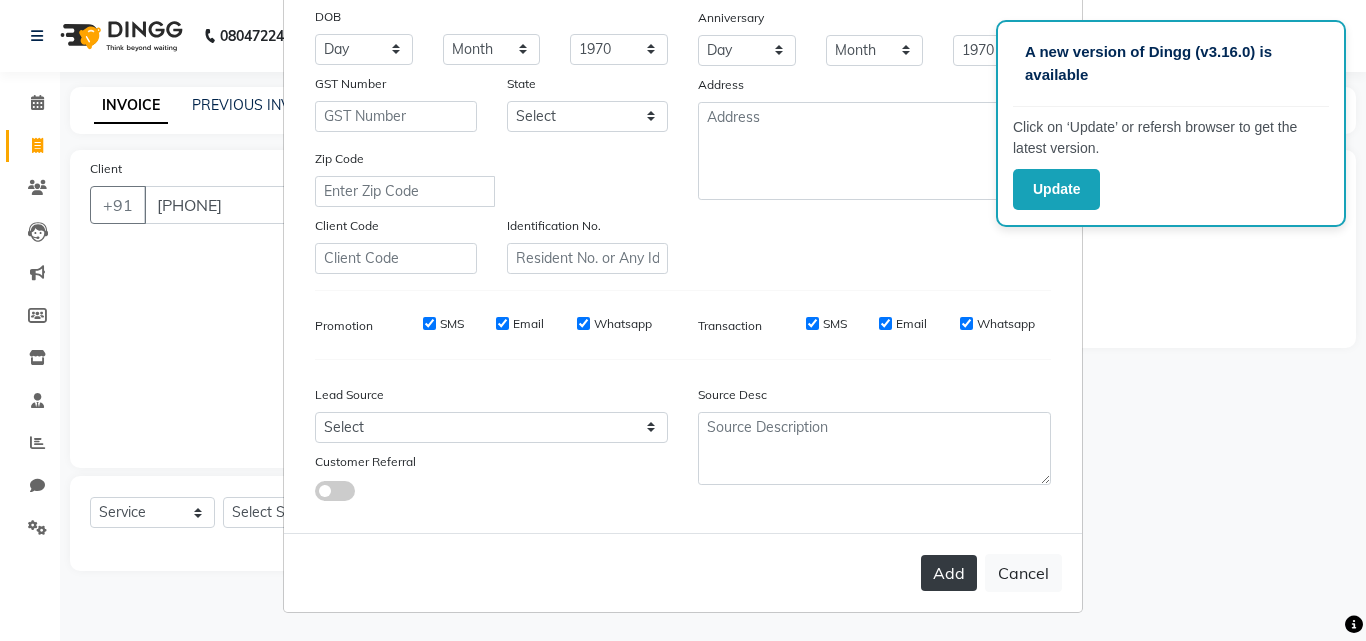 click on "Add" at bounding box center (949, 573) 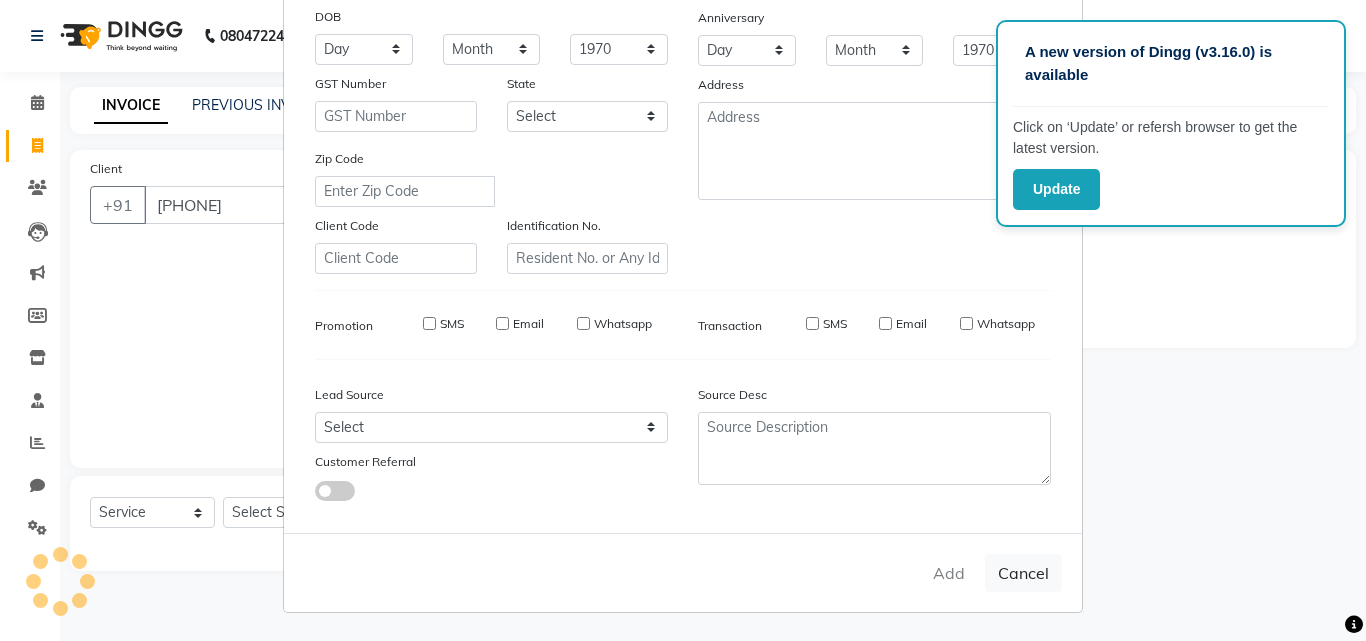 type 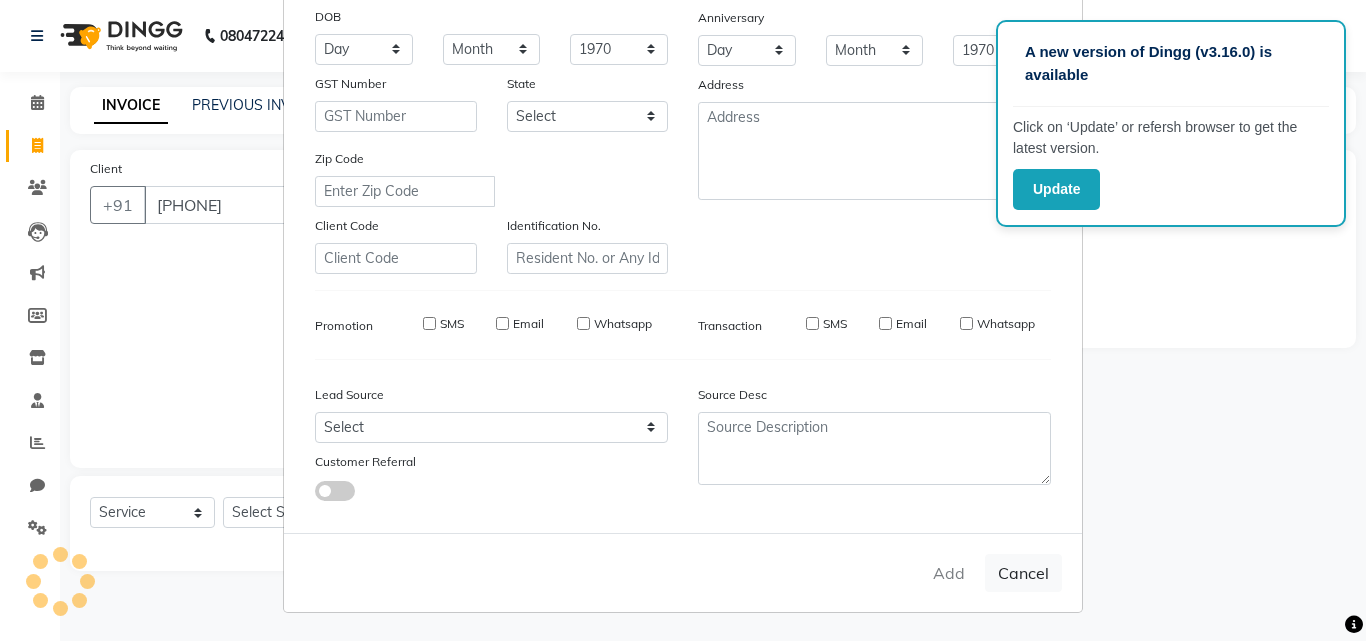 select 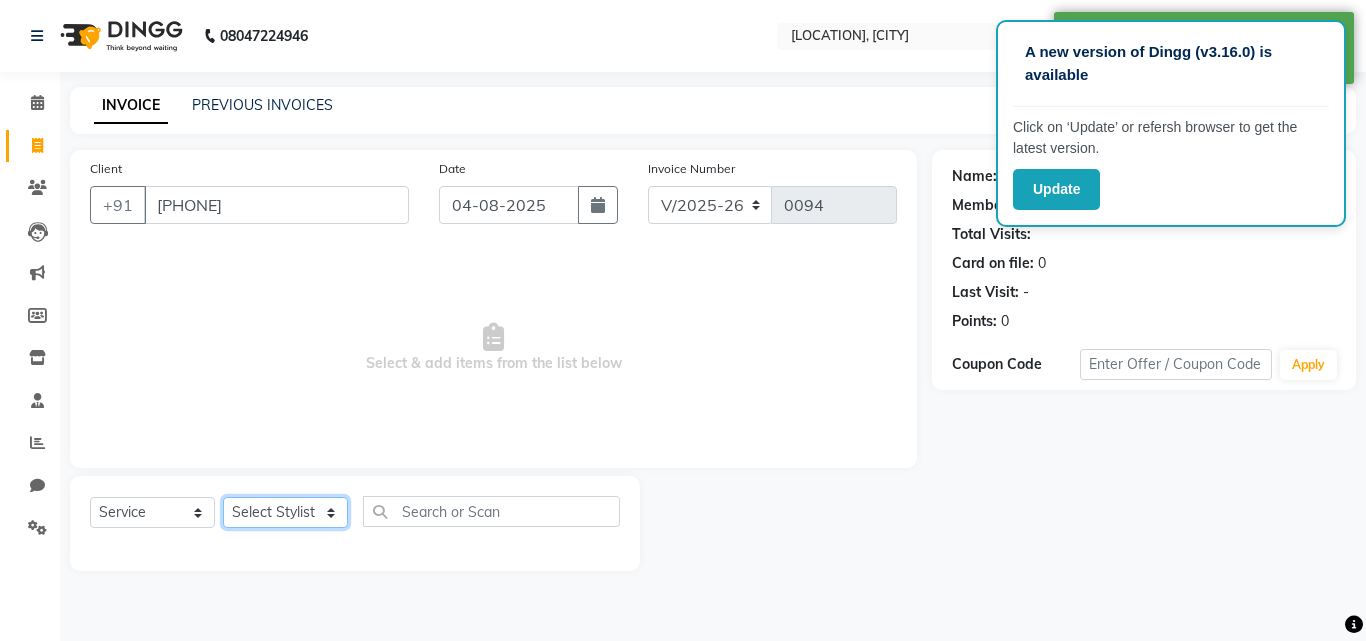 click on "Select Stylist [LAST] [LAST] [FIRST] [LAST] [LAST] [FIRST] [LAST] [FIRST] [LAST]" 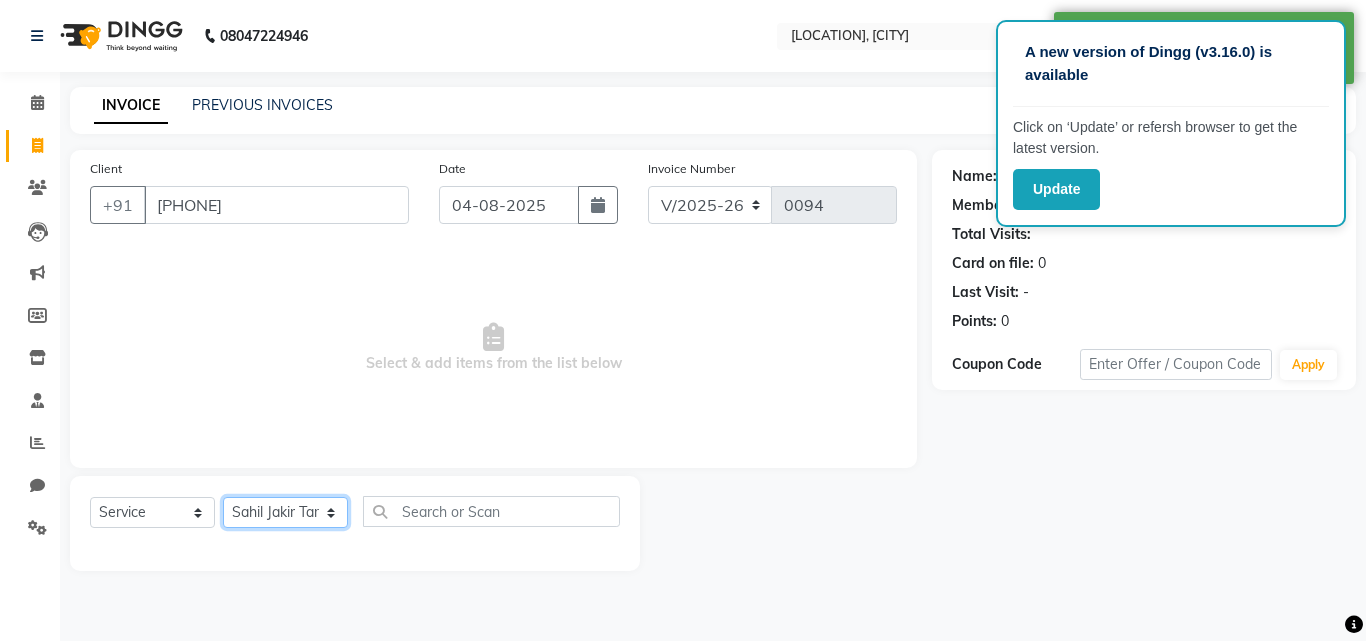 click on "Select Stylist [LAST] [LAST] [FIRST] [LAST] [LAST] [FIRST] [LAST] [FIRST] [LAST]" 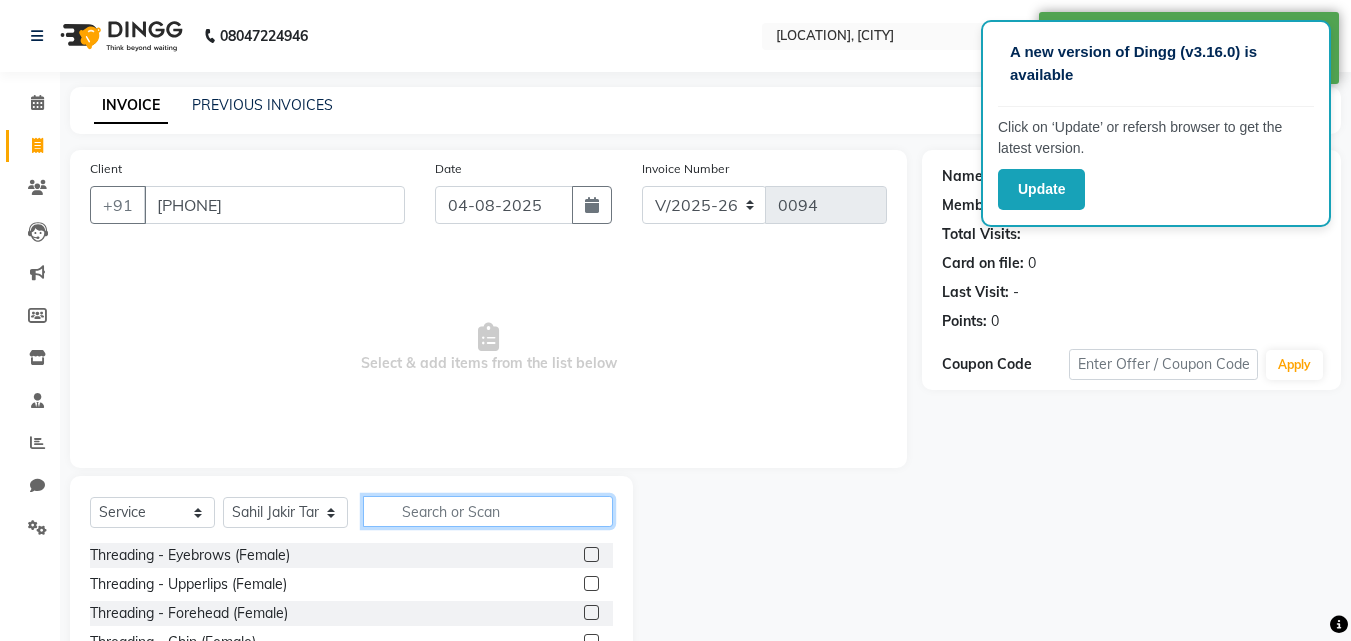 click 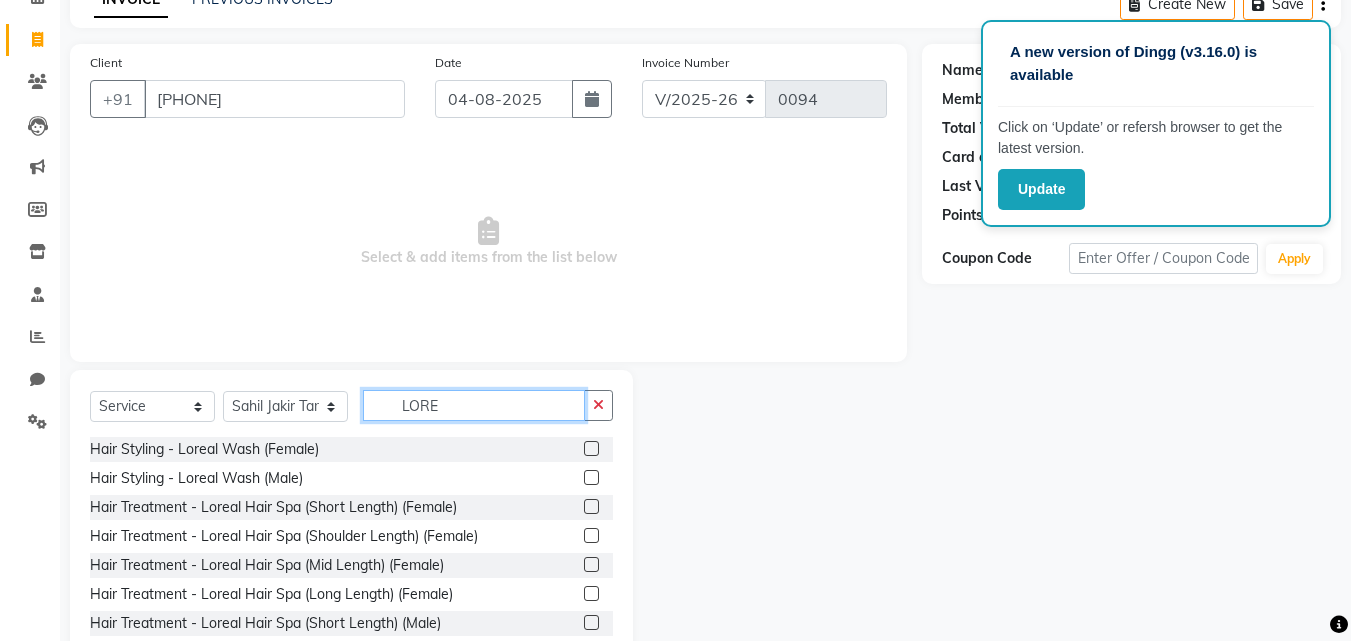 scroll, scrollTop: 160, scrollLeft: 0, axis: vertical 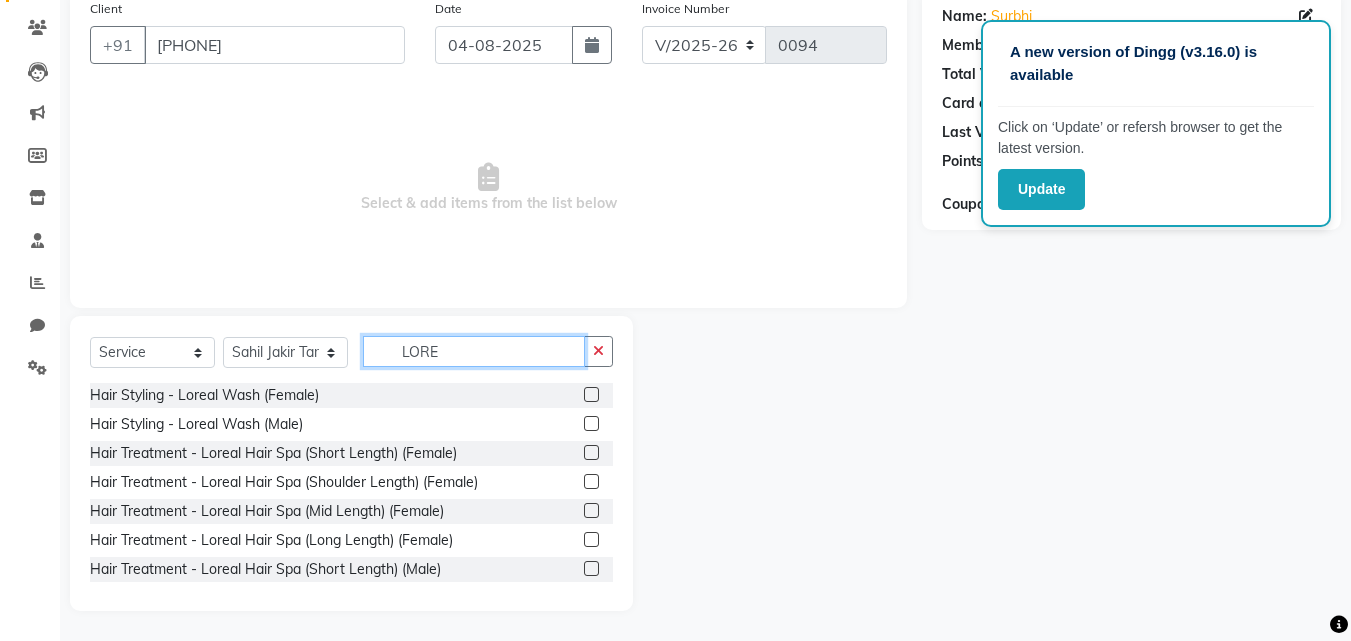 type on "LORE" 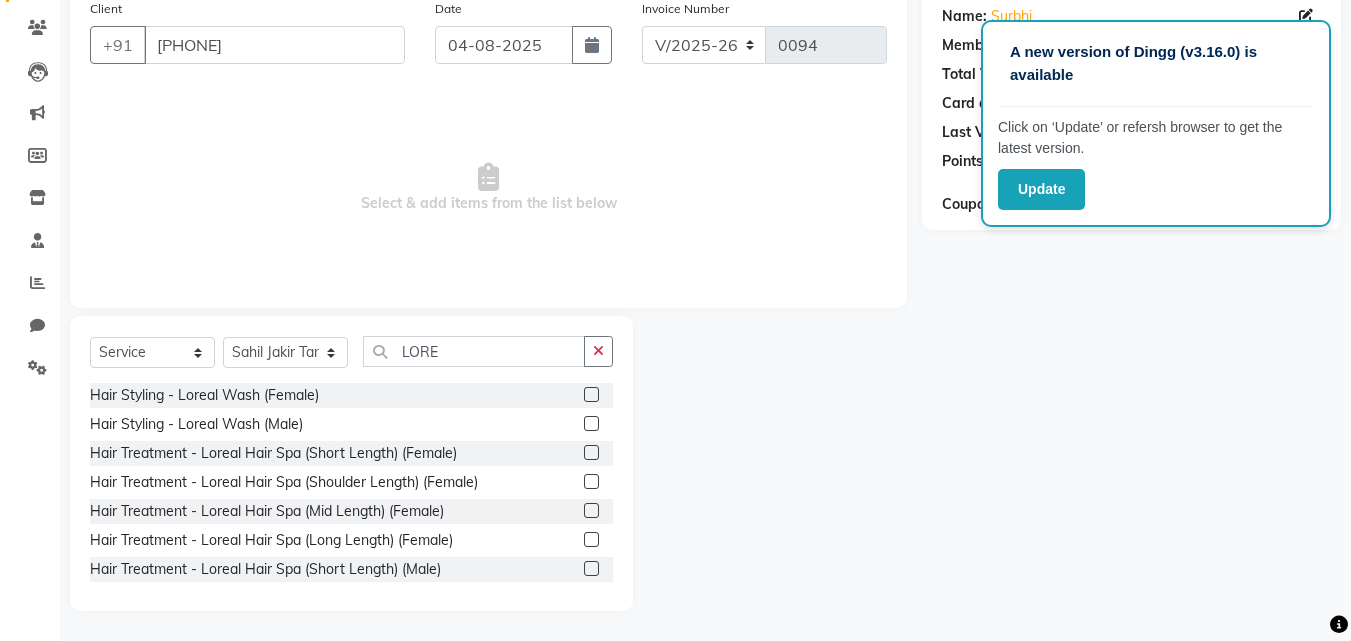 click 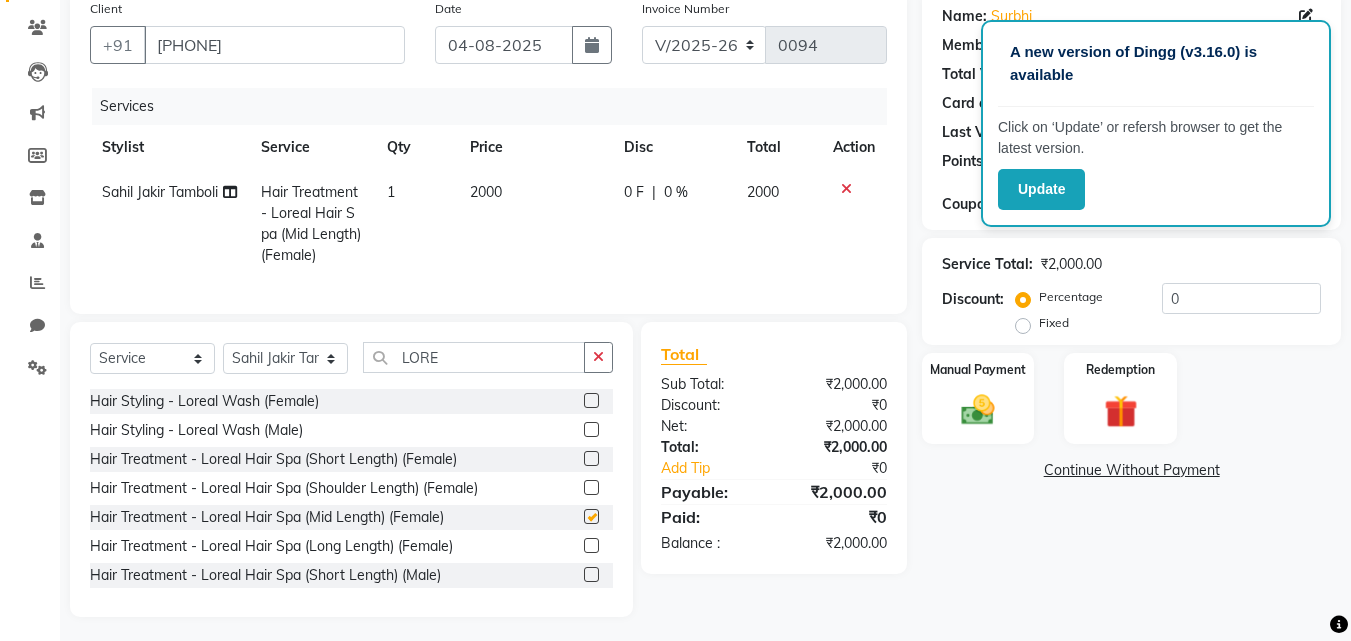 checkbox on "false" 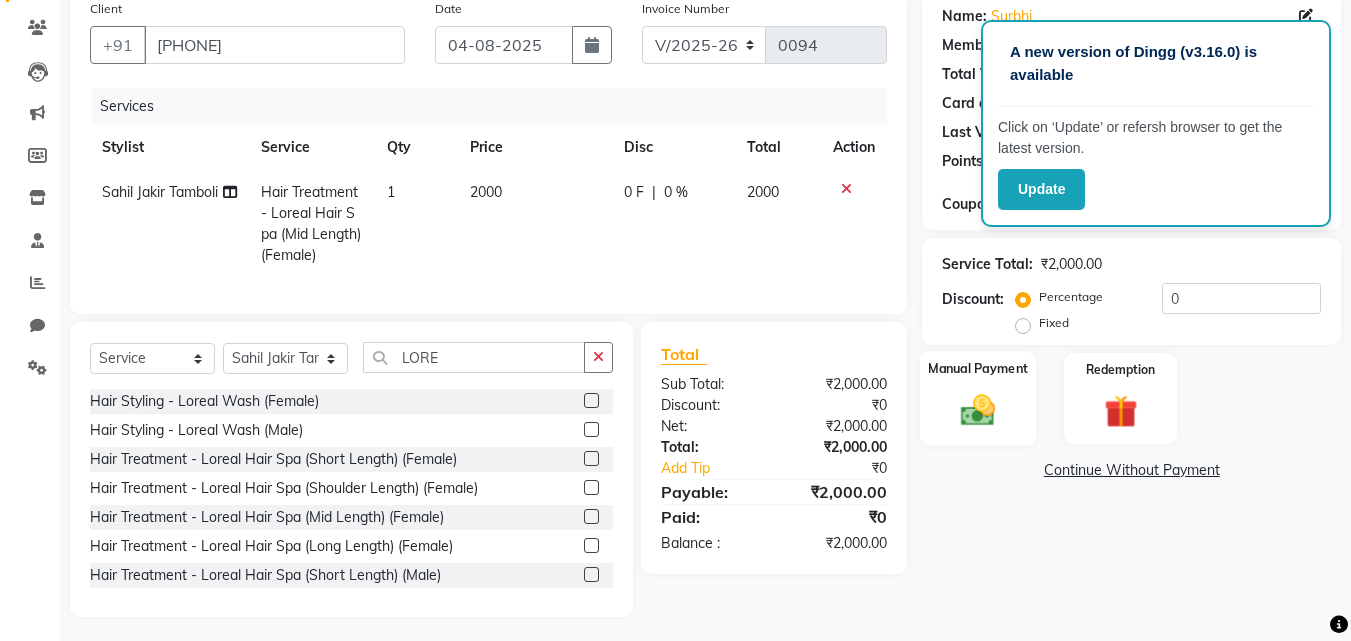 click 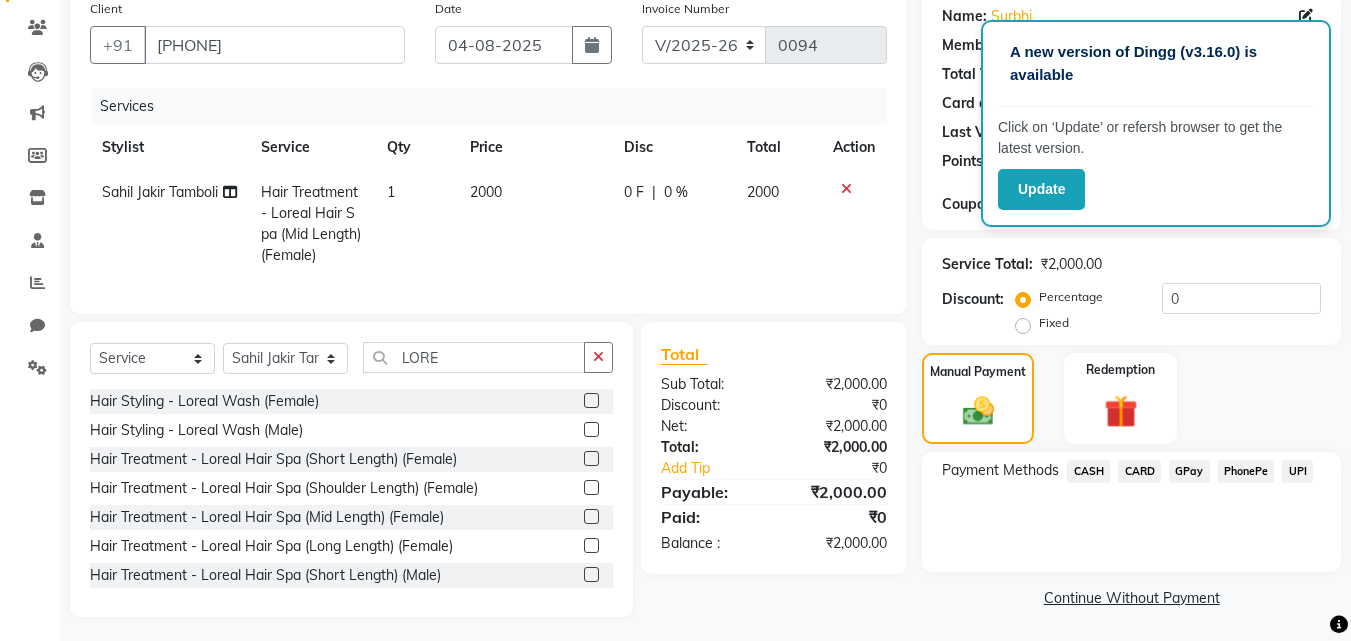 click on "UPI" 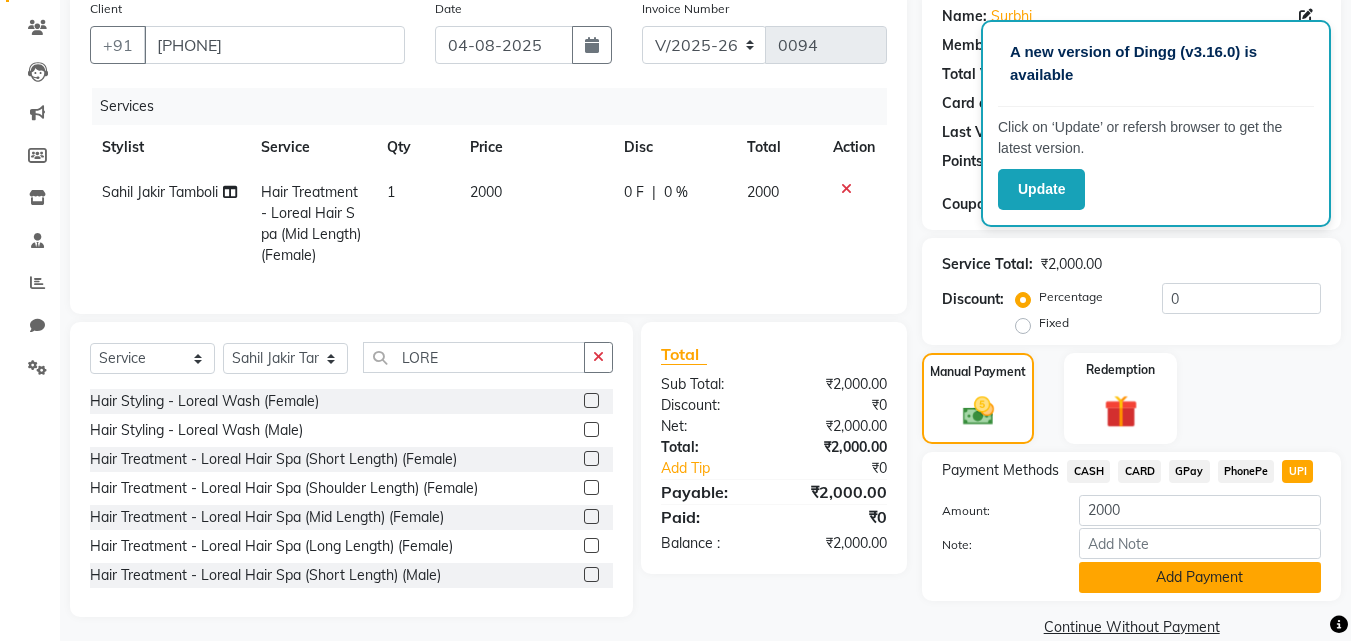 click on "Add Payment" 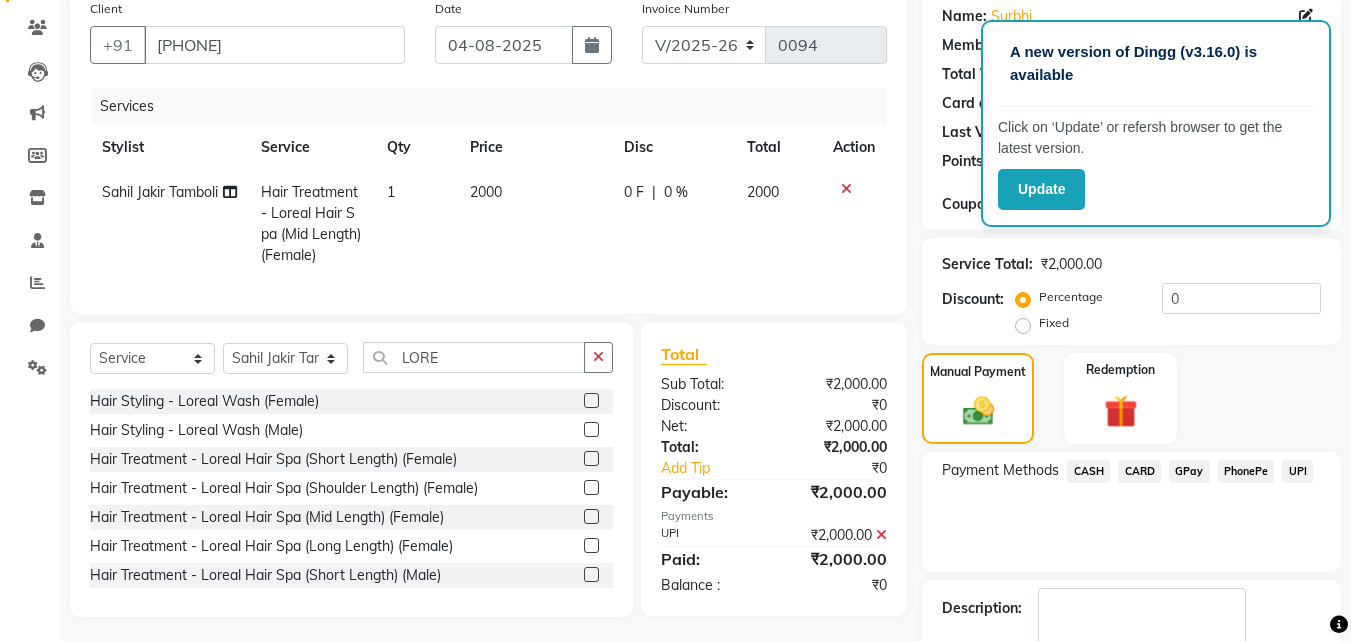 scroll, scrollTop: 275, scrollLeft: 0, axis: vertical 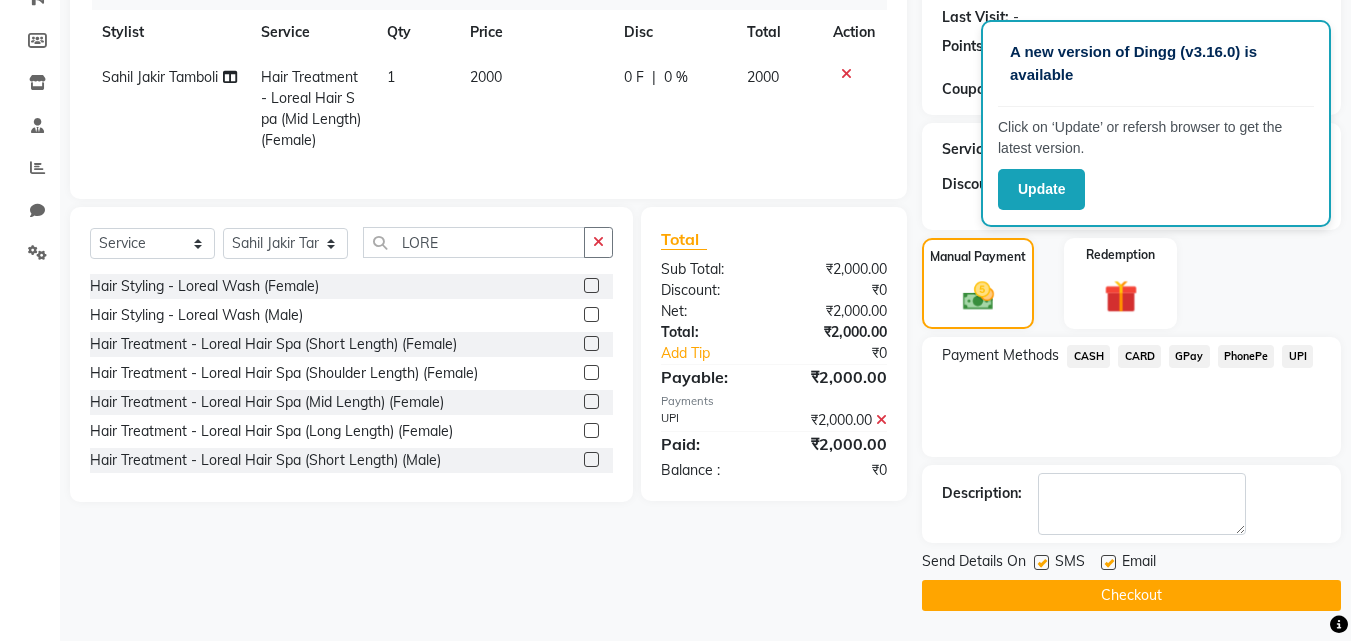 click on "Checkout" 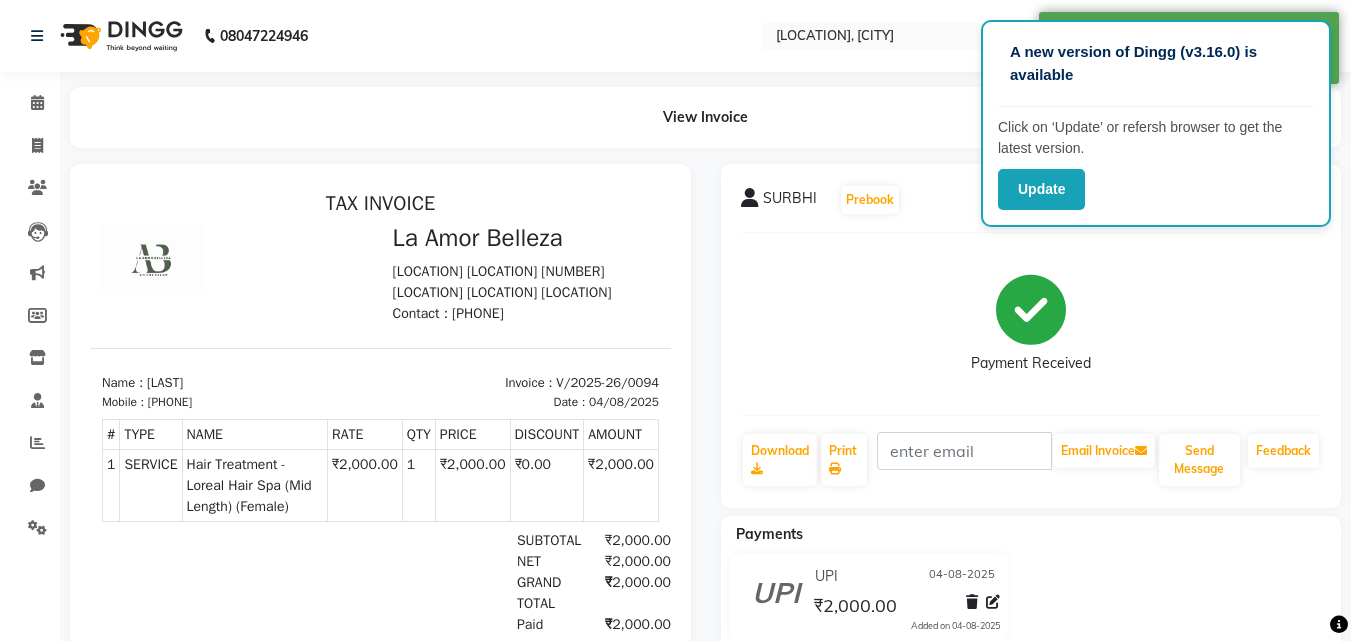 scroll, scrollTop: 0, scrollLeft: 0, axis: both 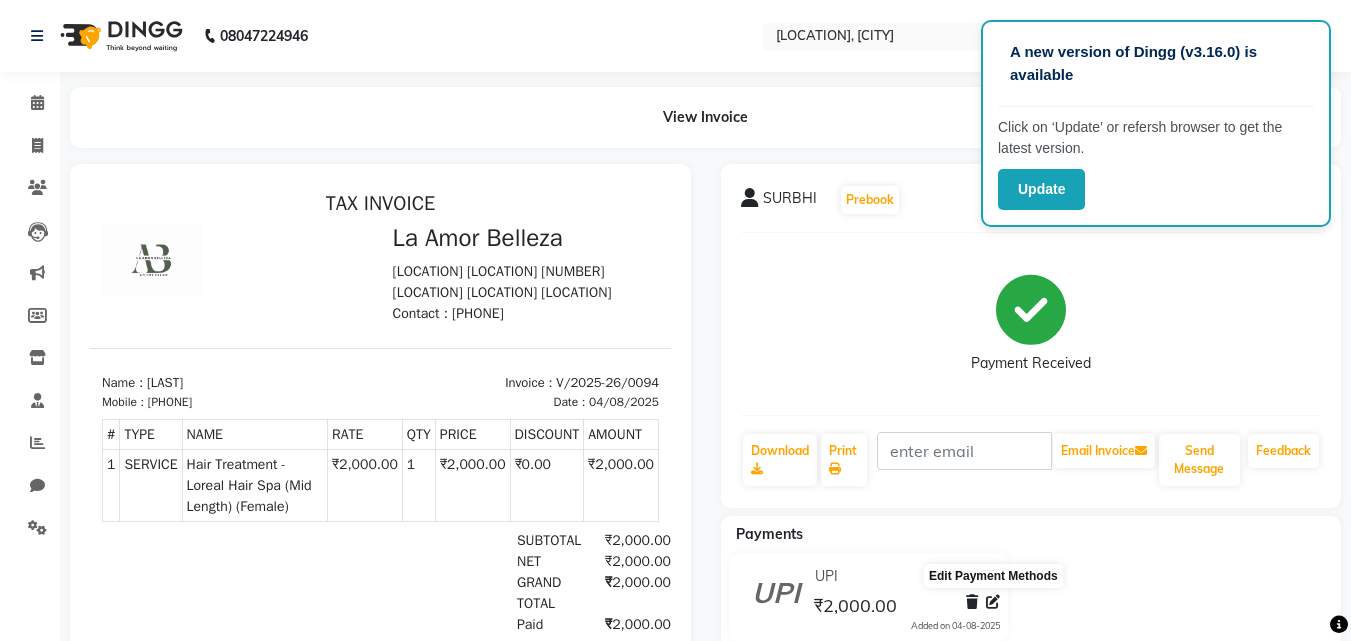 click 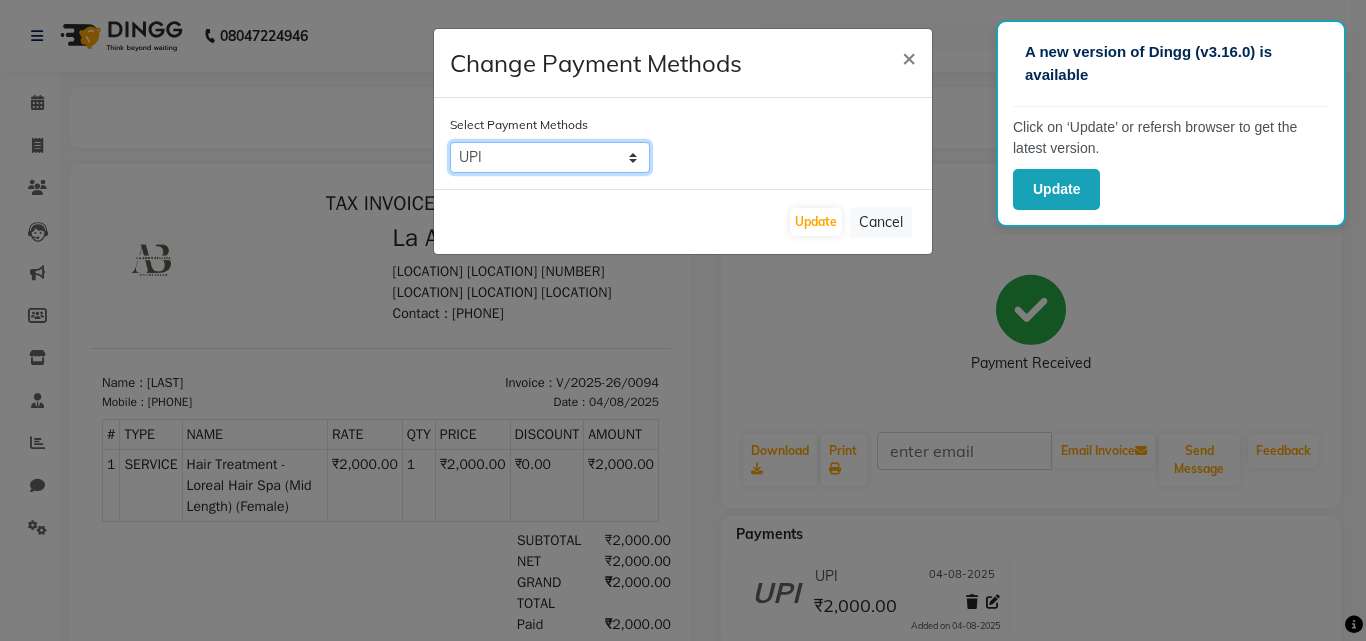 click on "CASH   CARD   GPay   PhonePe   UPI" 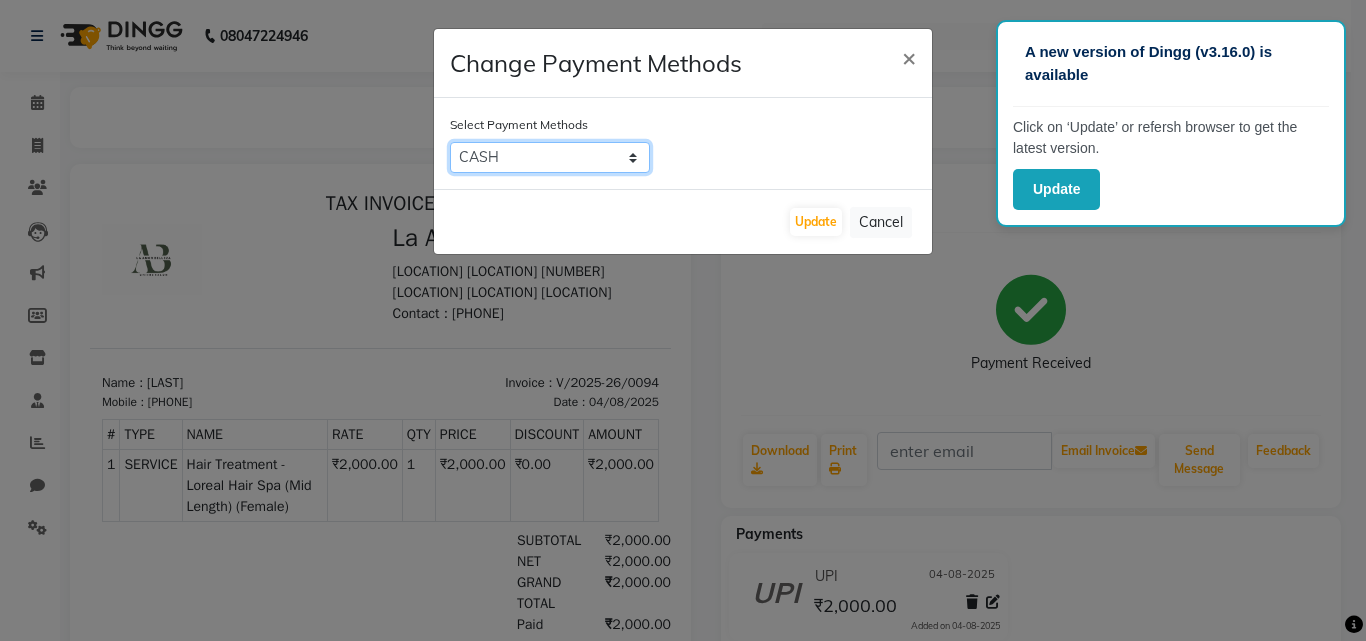 click on "CASH   CARD   GPay   PhonePe   UPI" 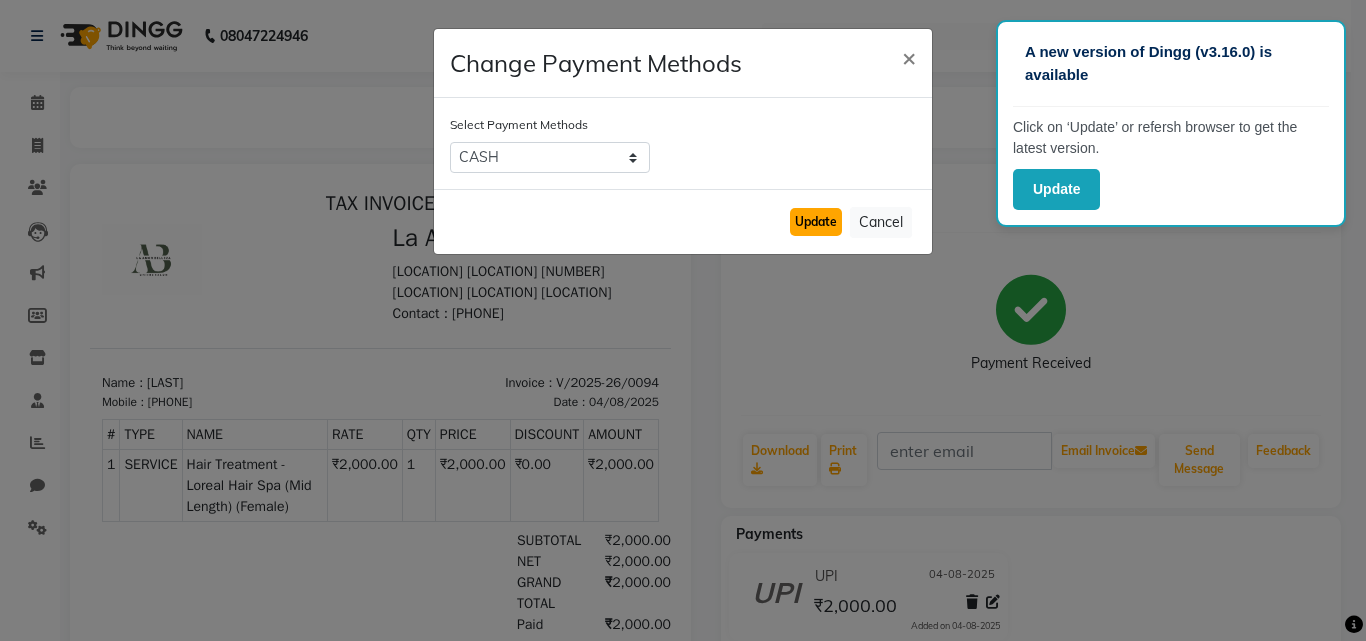 click on "Update" 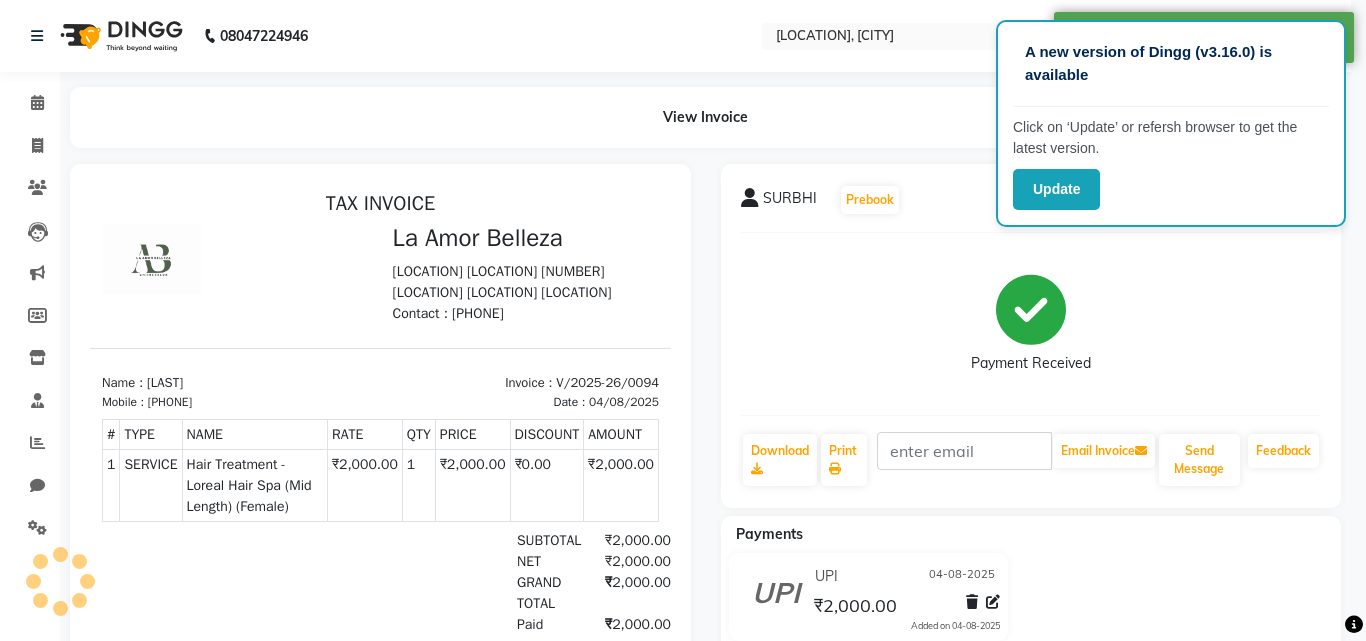 click on "Change Payment Methods × Select Payment Methods  CASH   CARD   GPay   PhonePe   UPI   Update   Cancel" 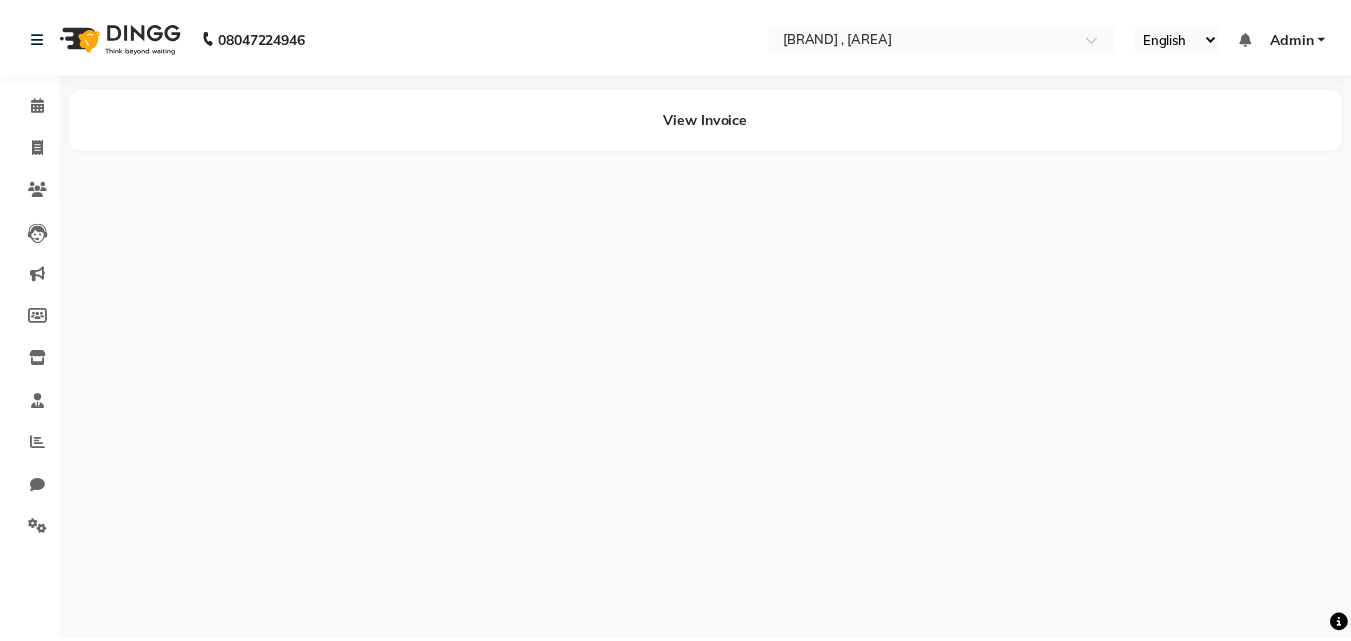 scroll, scrollTop: 0, scrollLeft: 0, axis: both 